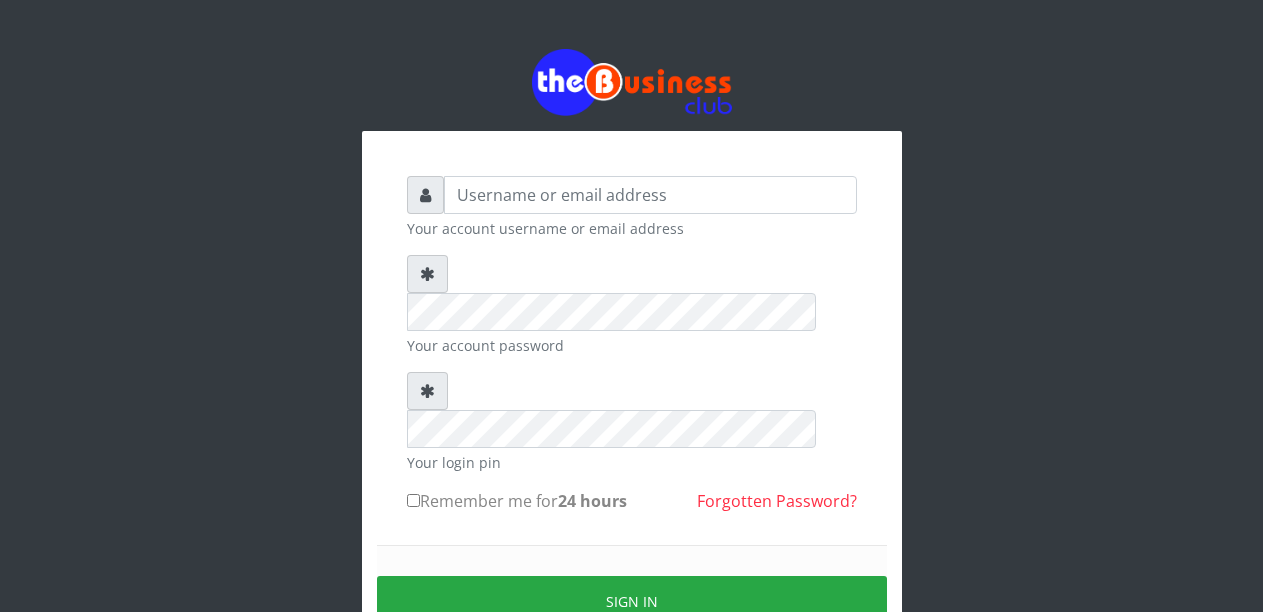 scroll, scrollTop: 0, scrollLeft: 0, axis: both 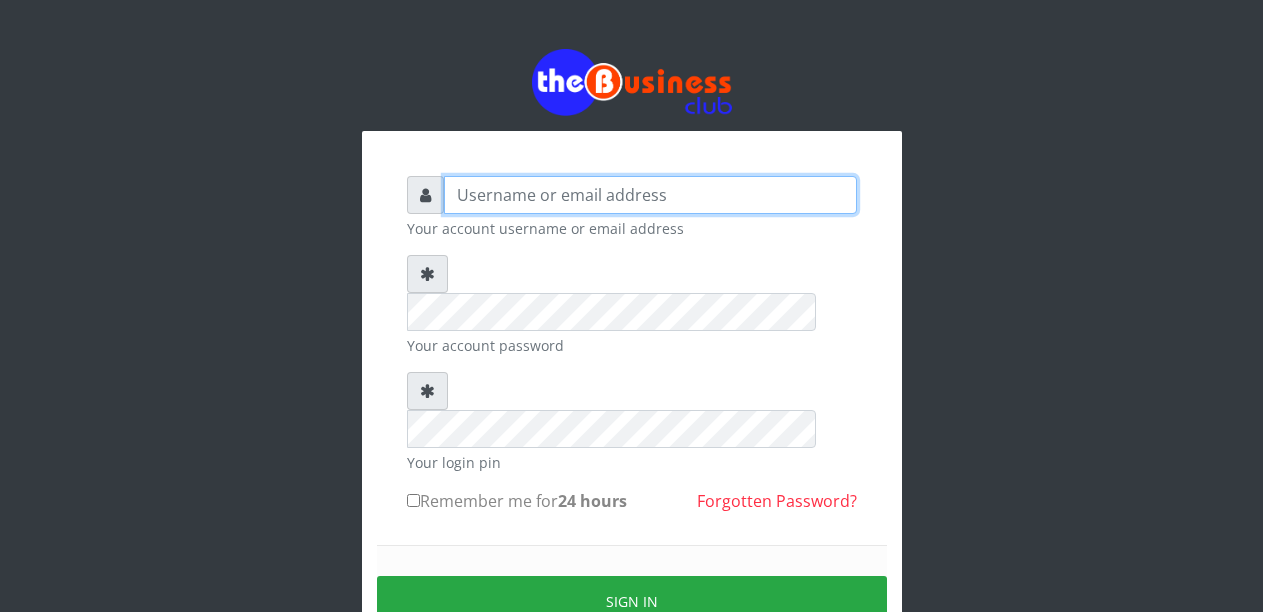 click at bounding box center [650, 195] 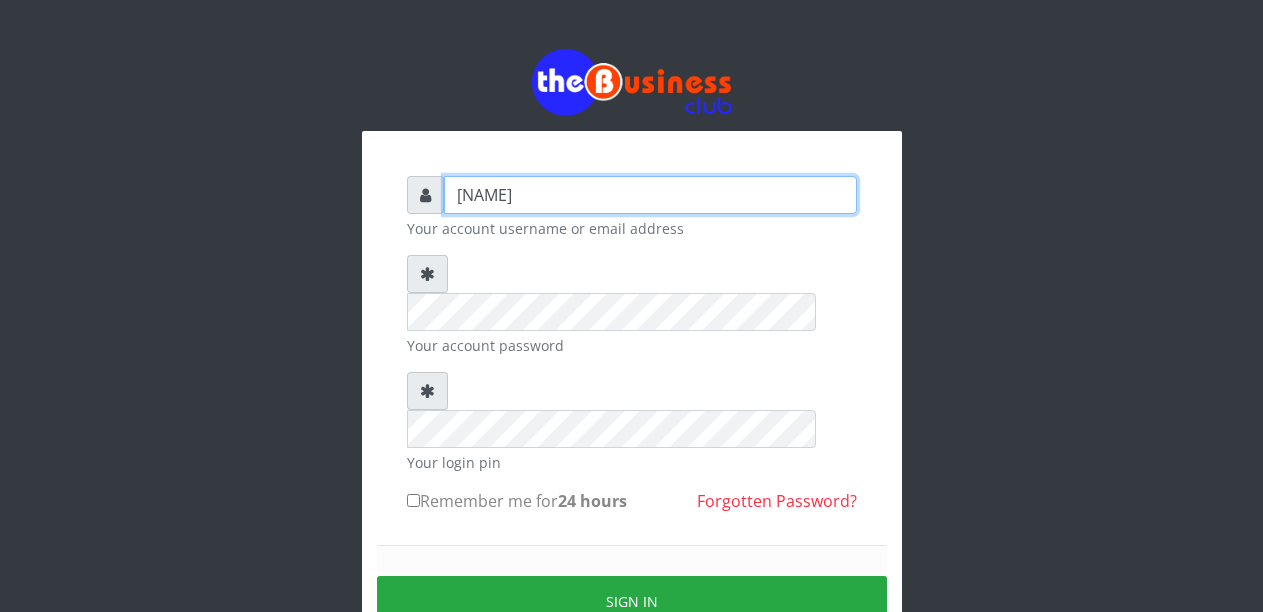 type on "Malamsidi3030" 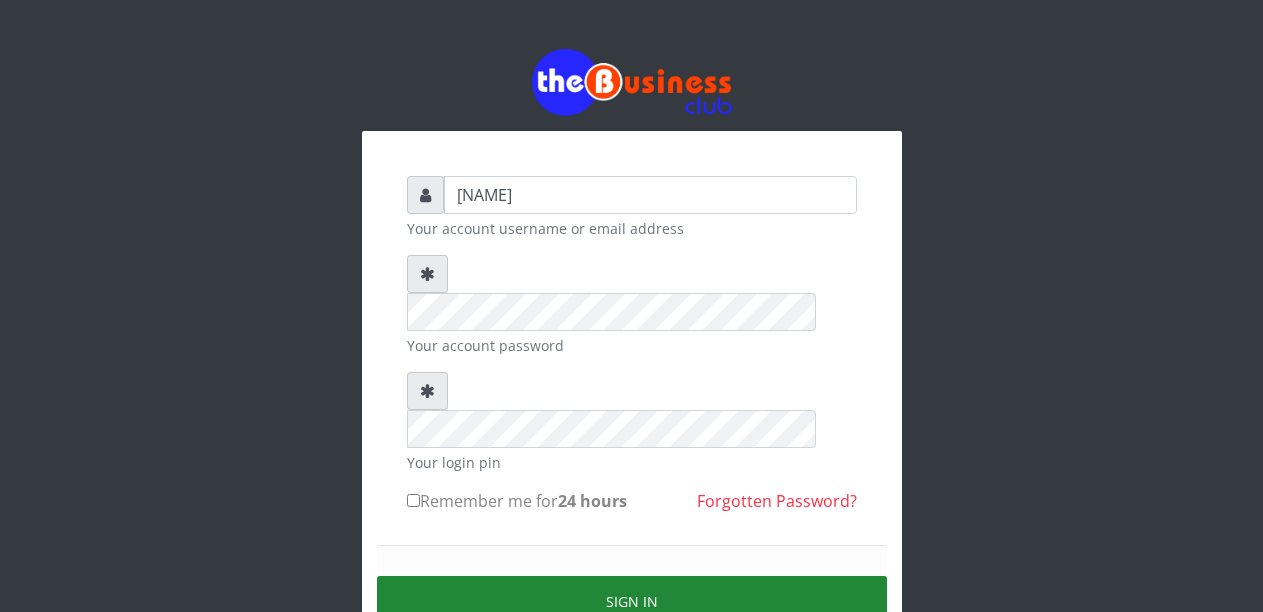 click on "Sign in" at bounding box center [632, 601] 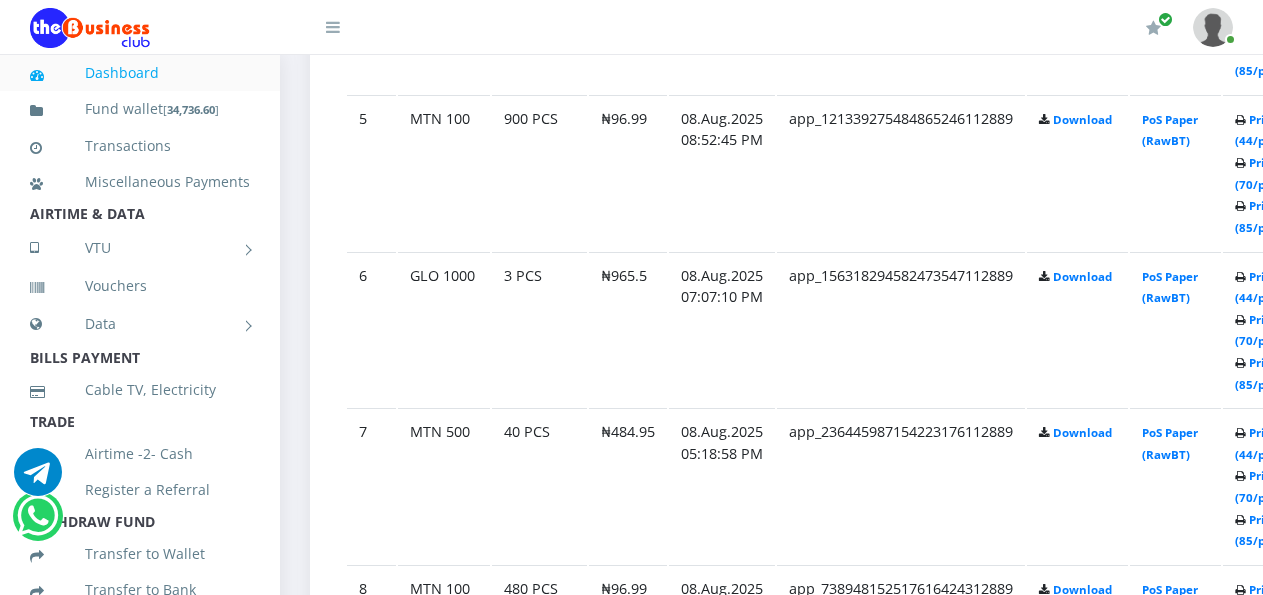 scroll, scrollTop: 1700, scrollLeft: 0, axis: vertical 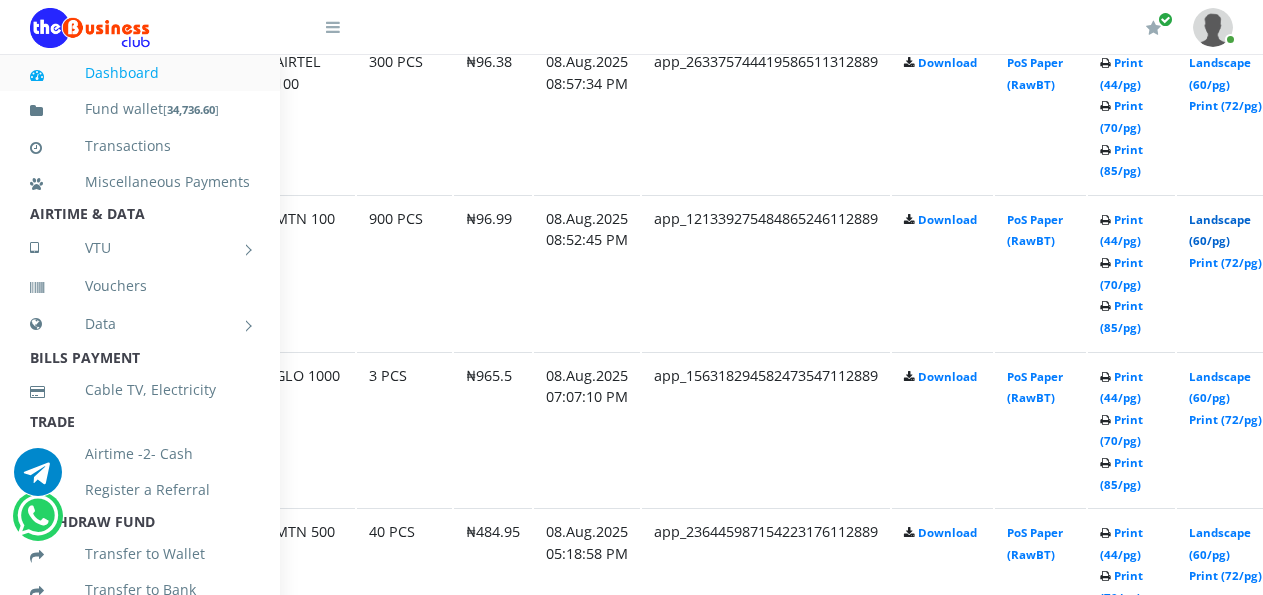 click on "Landscape (60/pg)" at bounding box center (1220, 230) 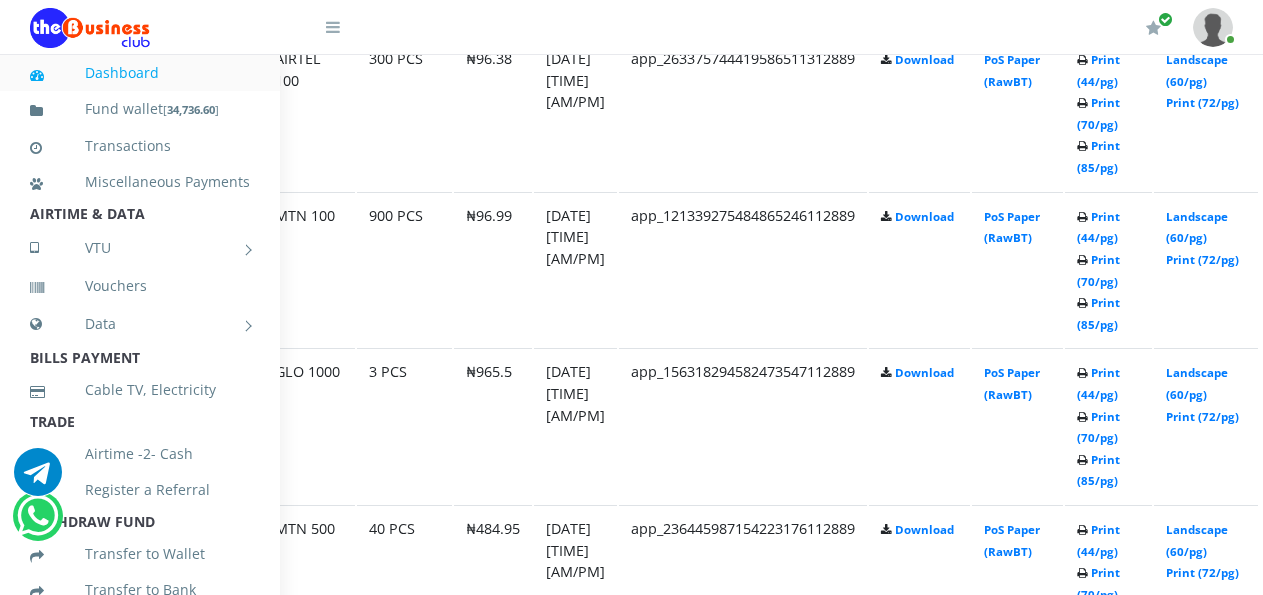 scroll, scrollTop: 0, scrollLeft: 0, axis: both 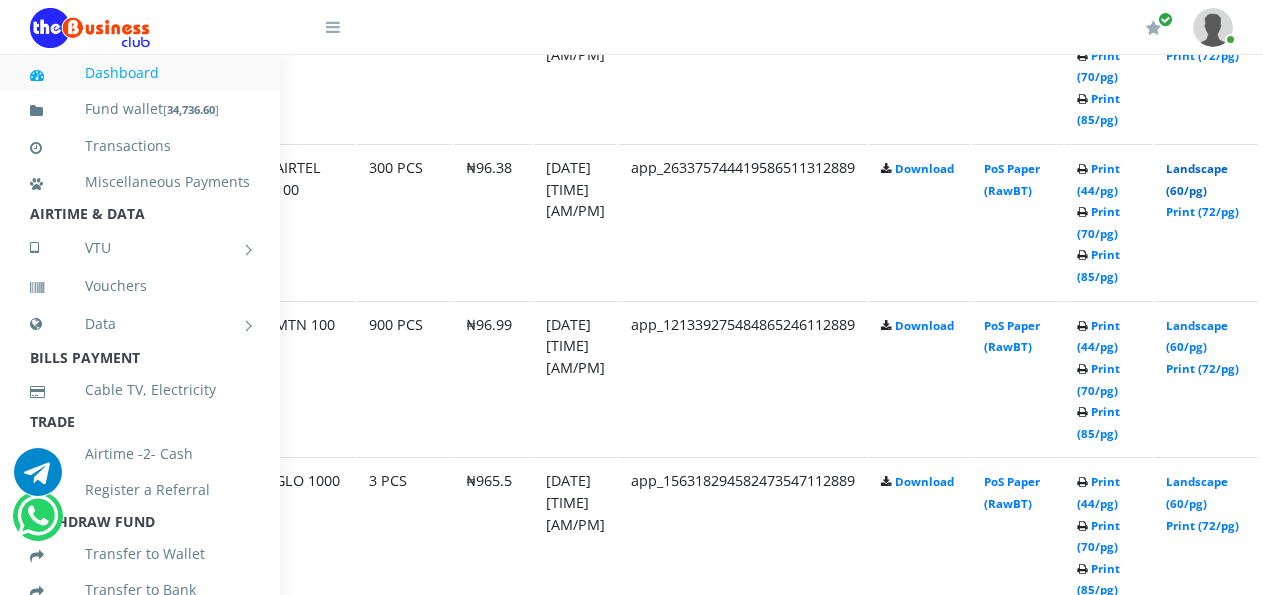 click on "Landscape (60/pg)" at bounding box center (1197, 179) 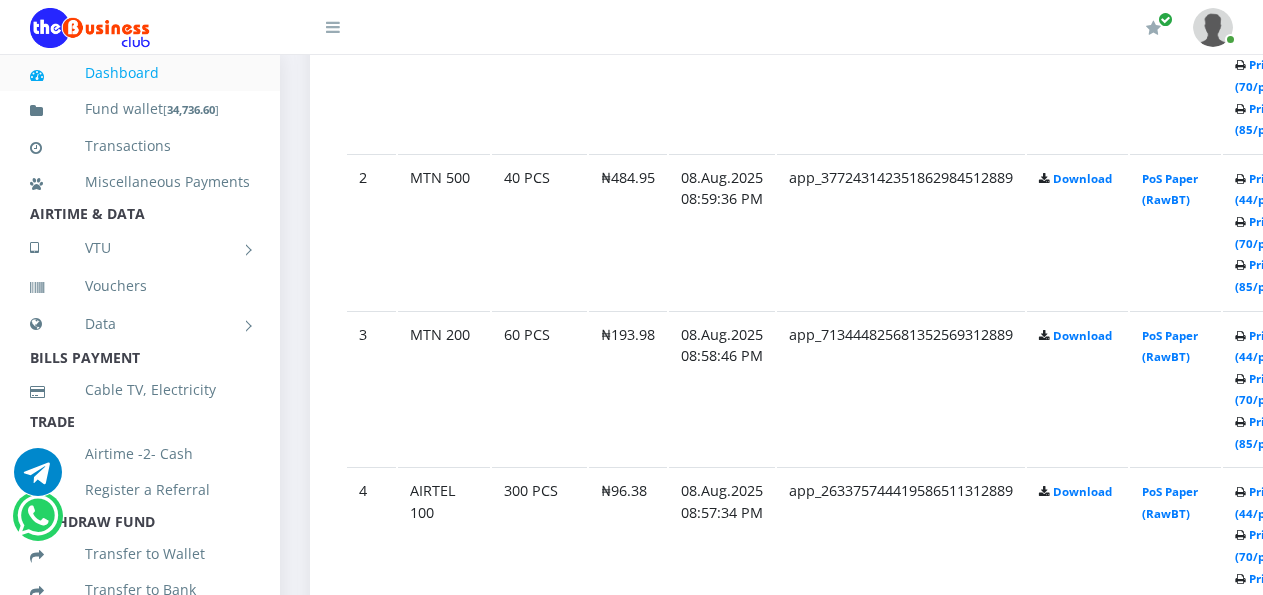 scroll, scrollTop: 1300, scrollLeft: 0, axis: vertical 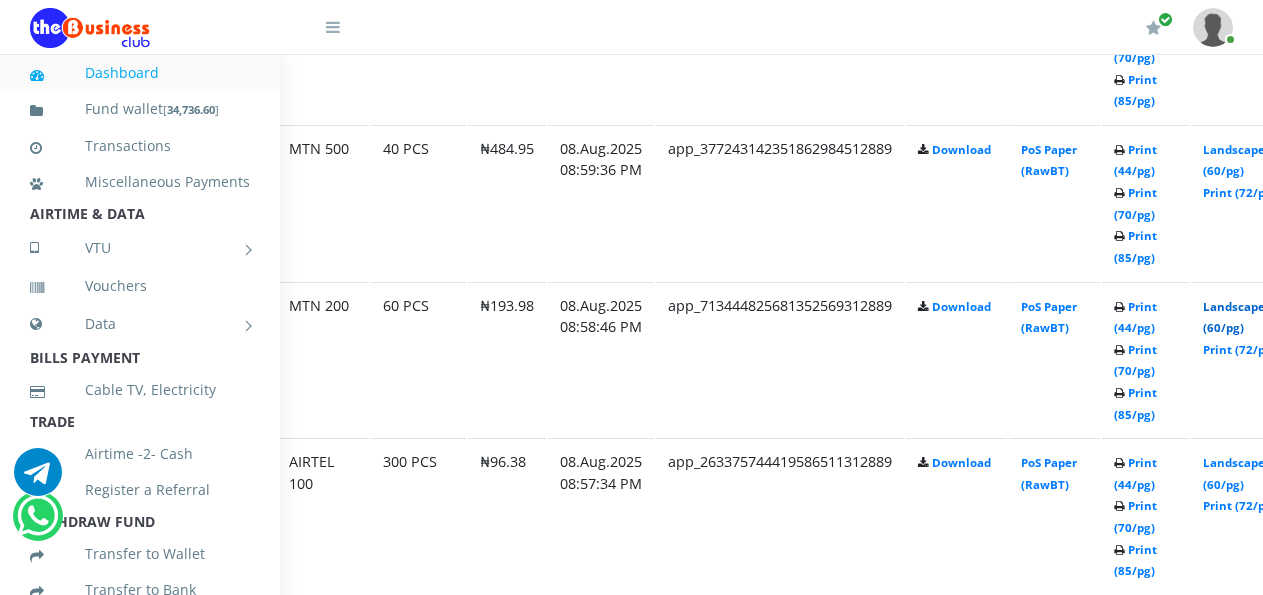 click on "Landscape (60/pg)" at bounding box center [1234, 317] 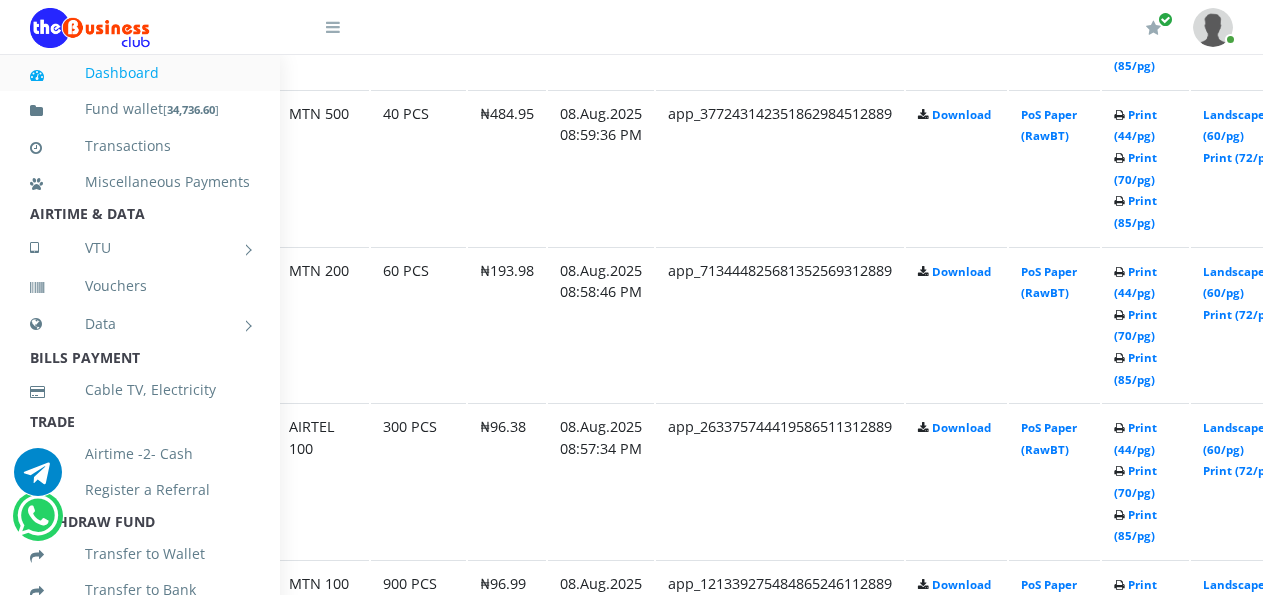 scroll, scrollTop: 1300, scrollLeft: 121, axis: both 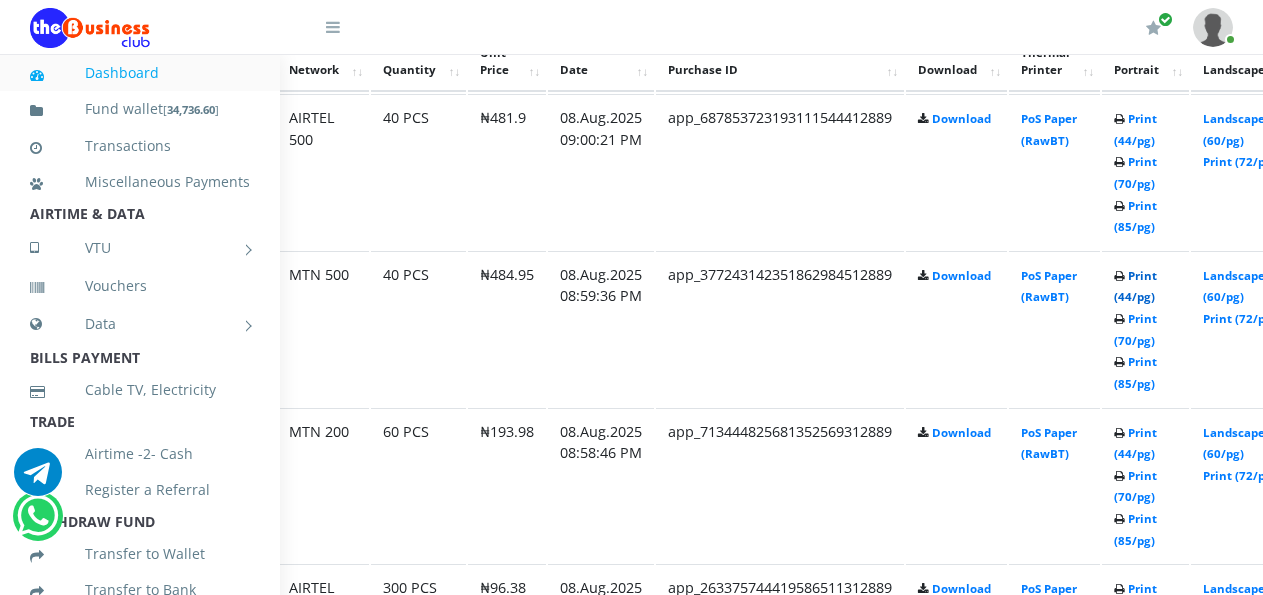 click on "Print (44/pg)" at bounding box center (1135, 286) 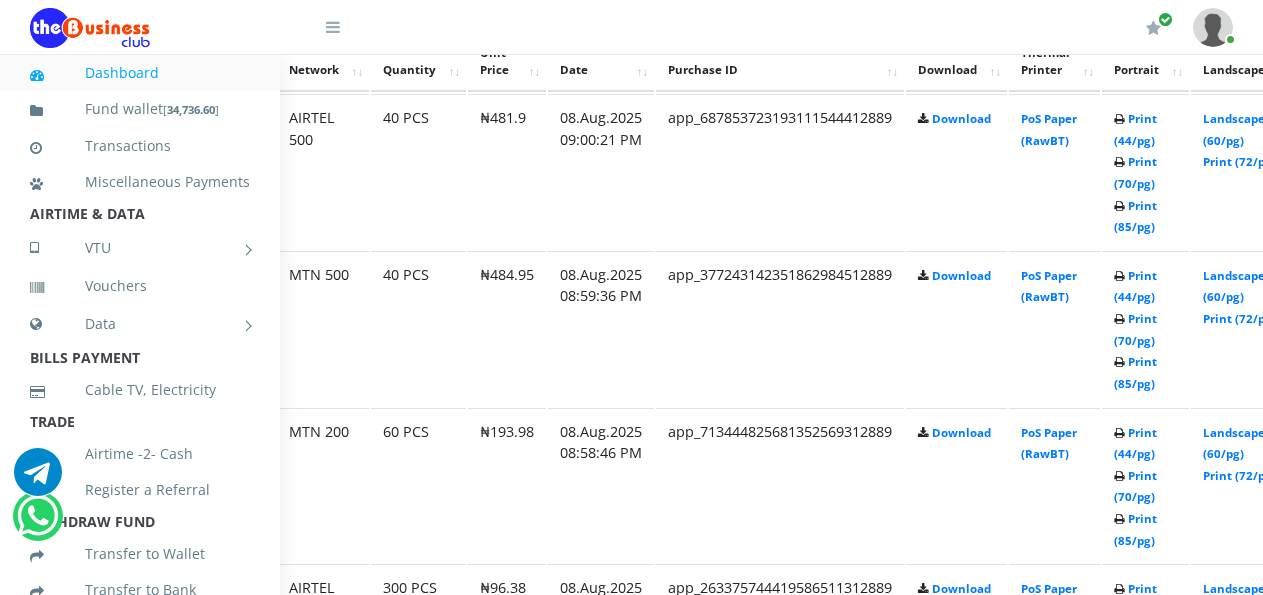 scroll, scrollTop: 0, scrollLeft: 0, axis: both 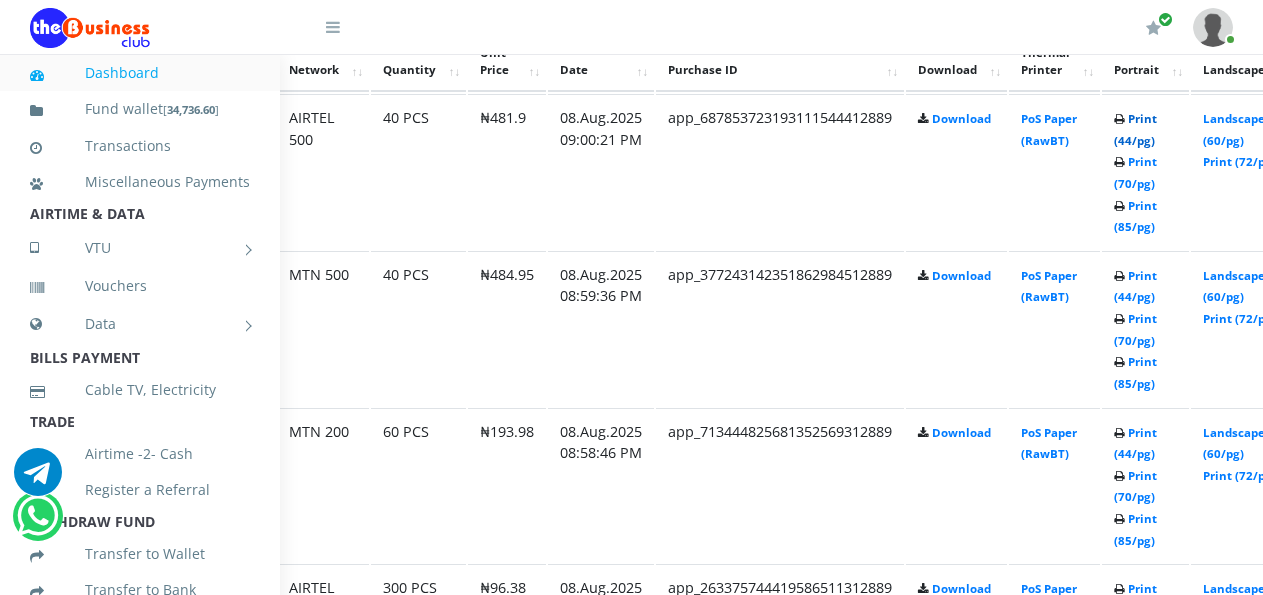 click on "Print (44/pg)" at bounding box center (1135, 129) 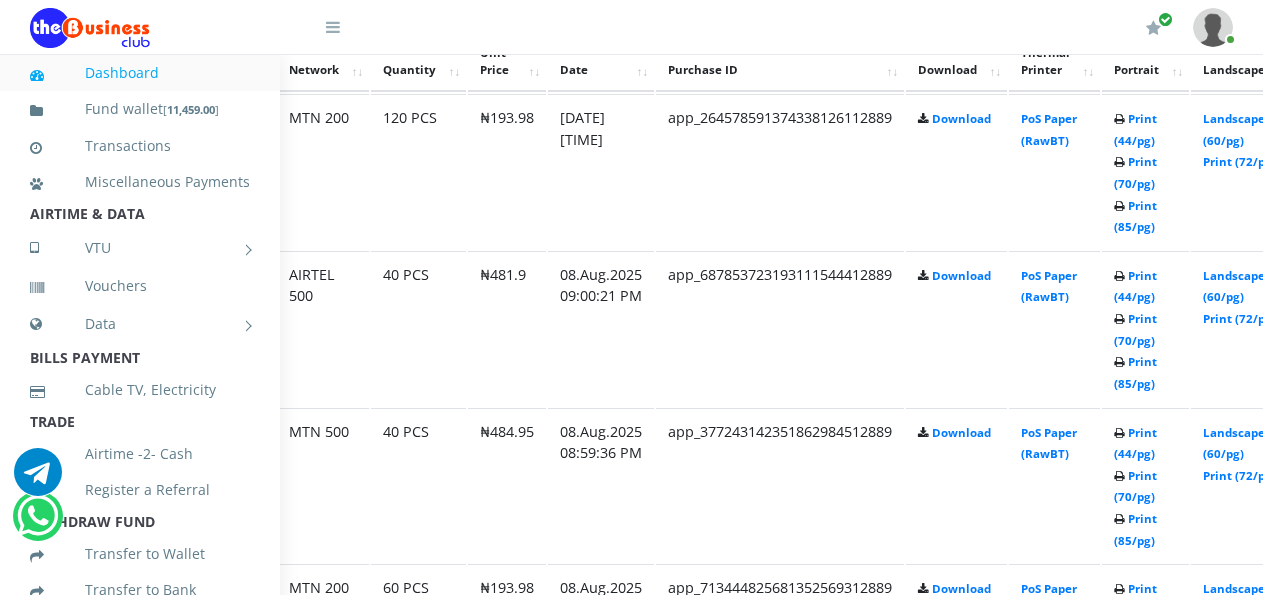 scroll, scrollTop: 1074, scrollLeft: 121, axis: both 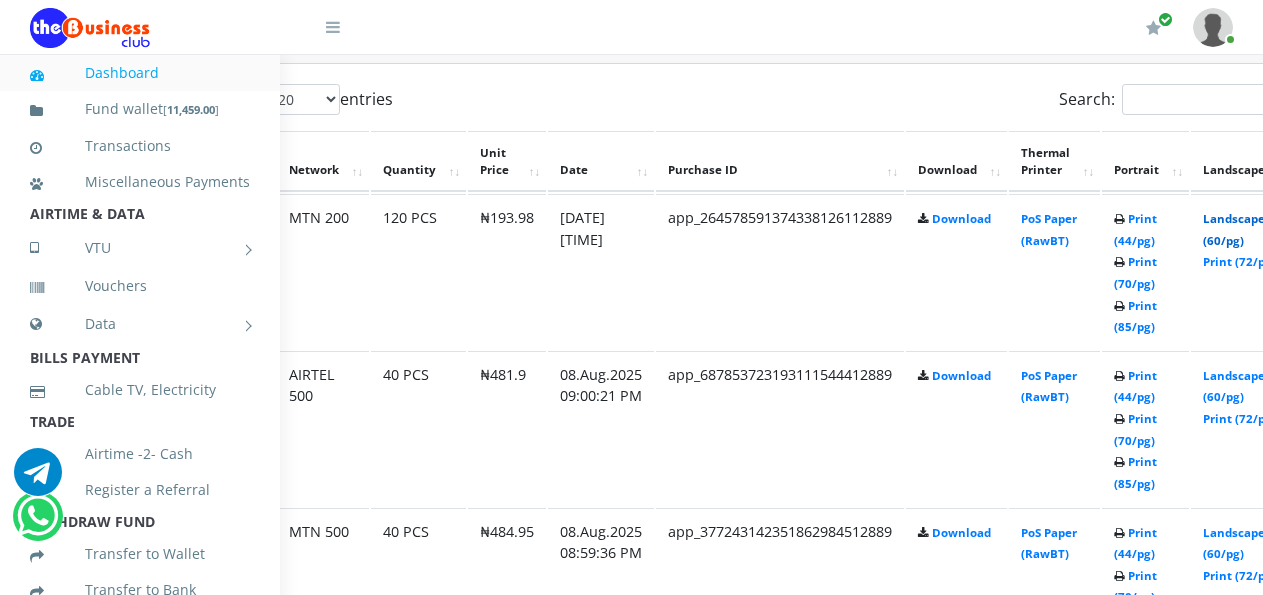 click on "Landscape (60/pg)" at bounding box center [1234, 229] 